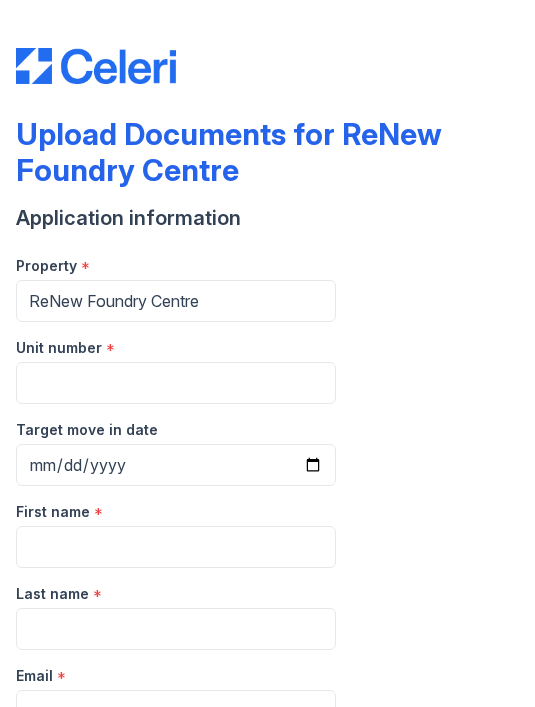 scroll, scrollTop: 0, scrollLeft: 0, axis: both 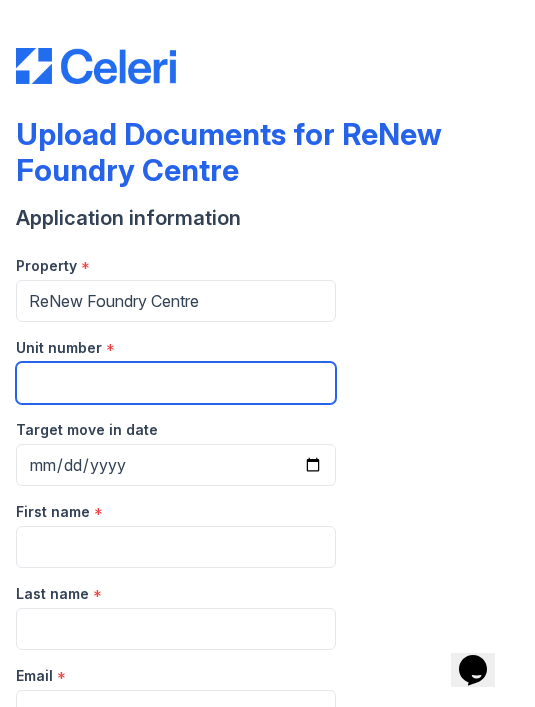 click on "Unit number" at bounding box center (176, 383) 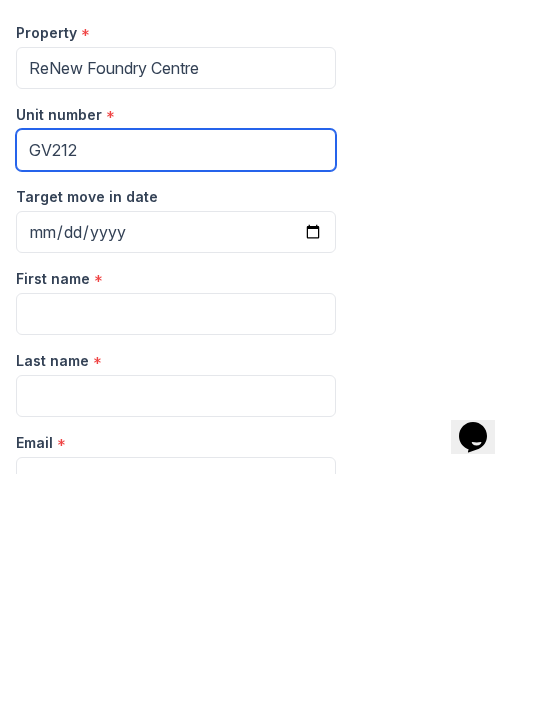 type on "[ALPHANUMERIC]" 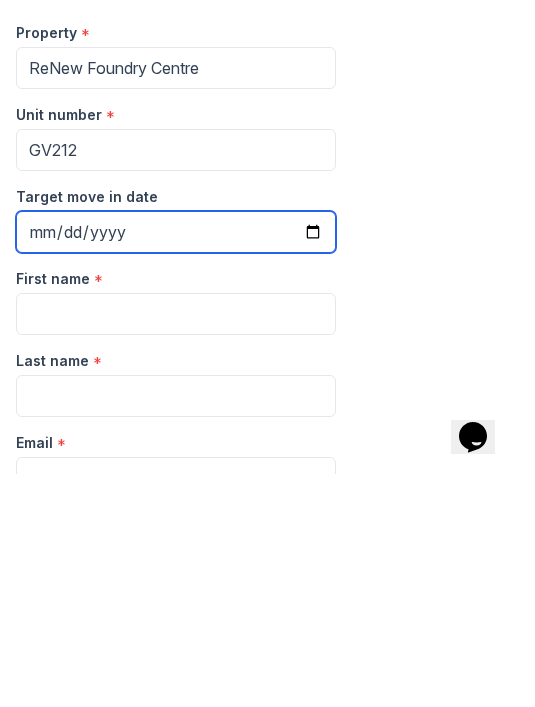 click on "Target move in date" at bounding box center (176, 465) 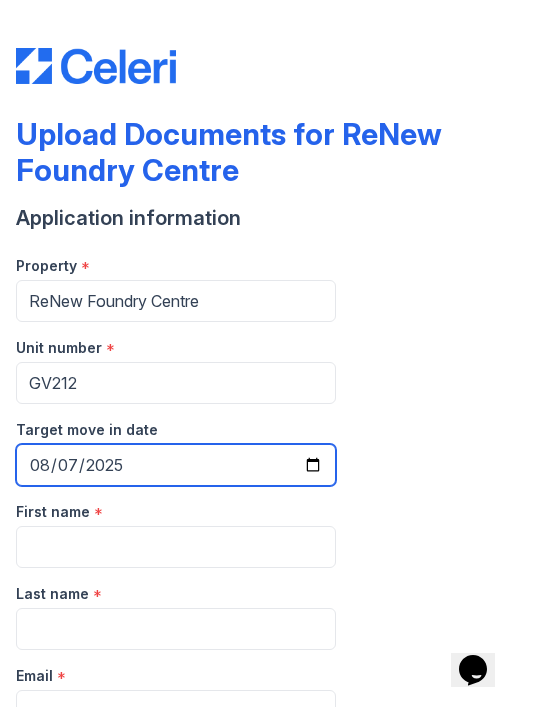 type on "[DATE]" 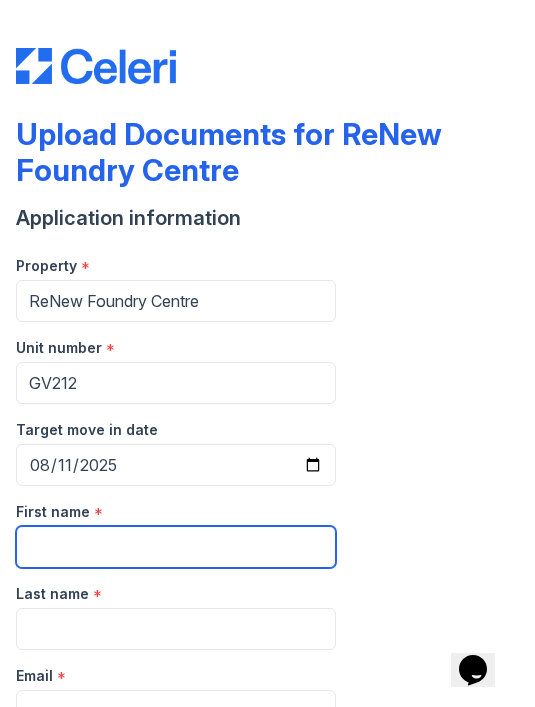 click on "First name" at bounding box center [176, 547] 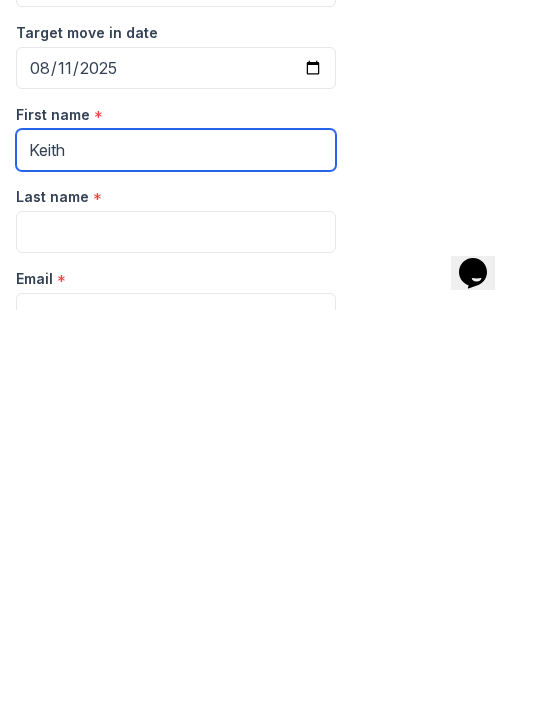 type on "Keith" 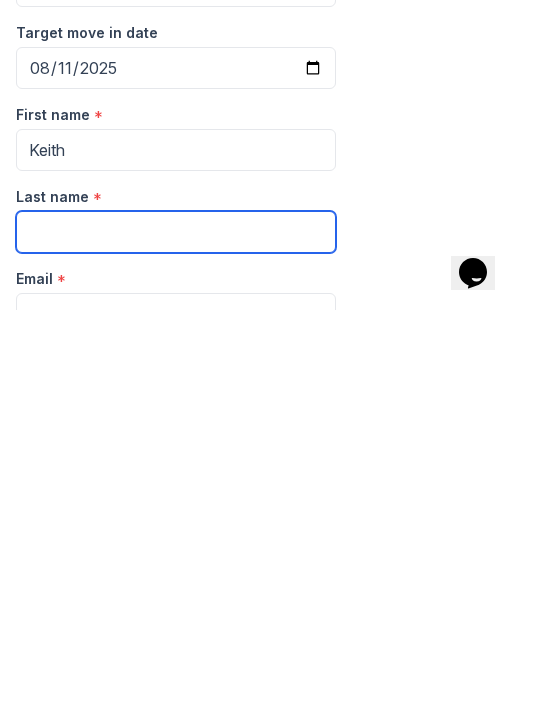 click on "Last name" at bounding box center [176, 629] 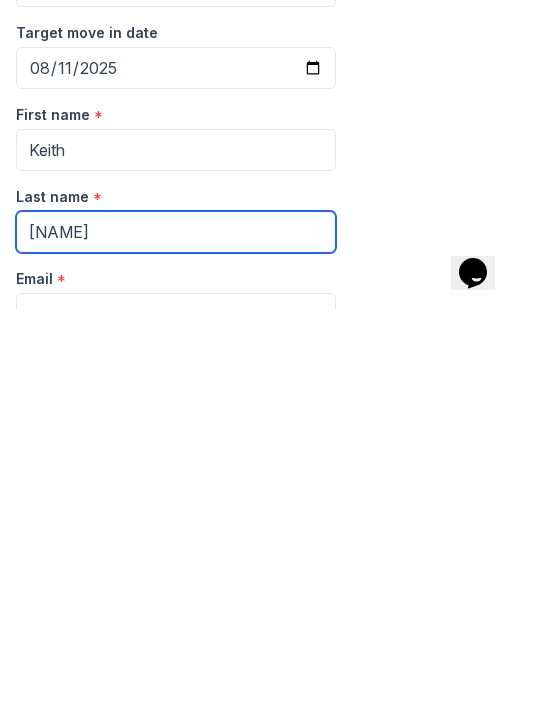 scroll, scrollTop: 130, scrollLeft: 0, axis: vertical 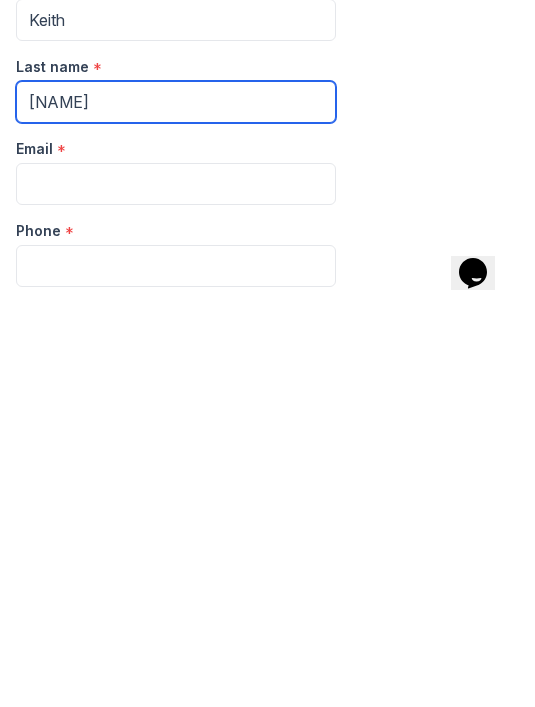 type on "Roundtree" 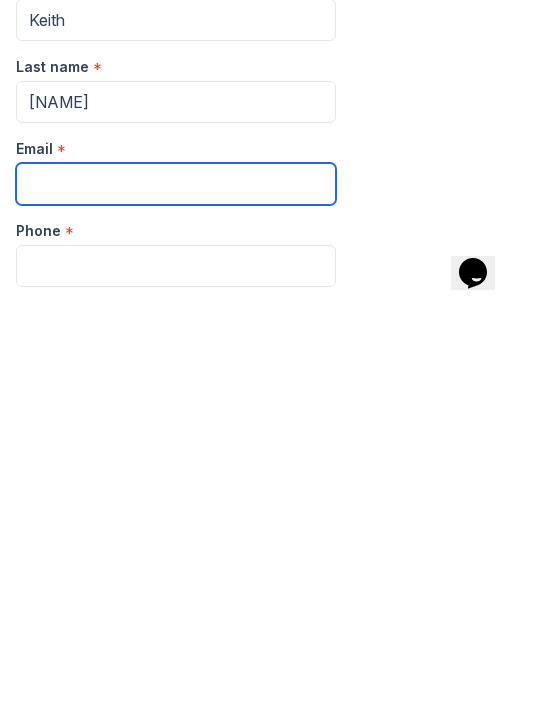 click on "Email" at bounding box center (176, 581) 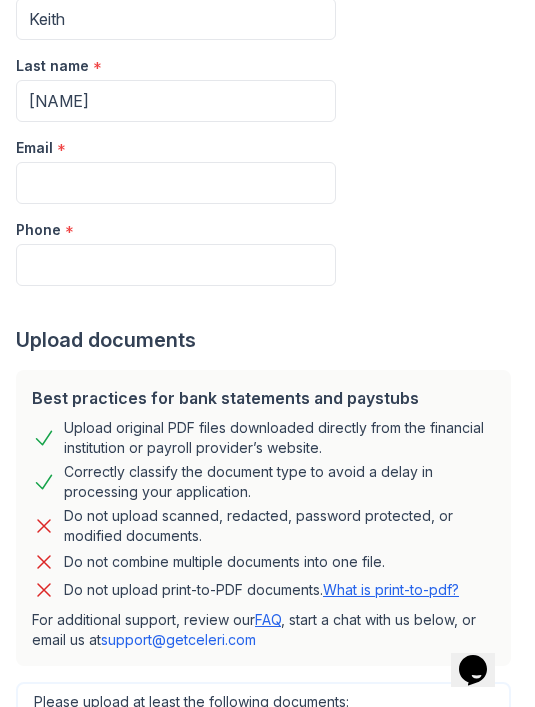 scroll, scrollTop: 547, scrollLeft: 0, axis: vertical 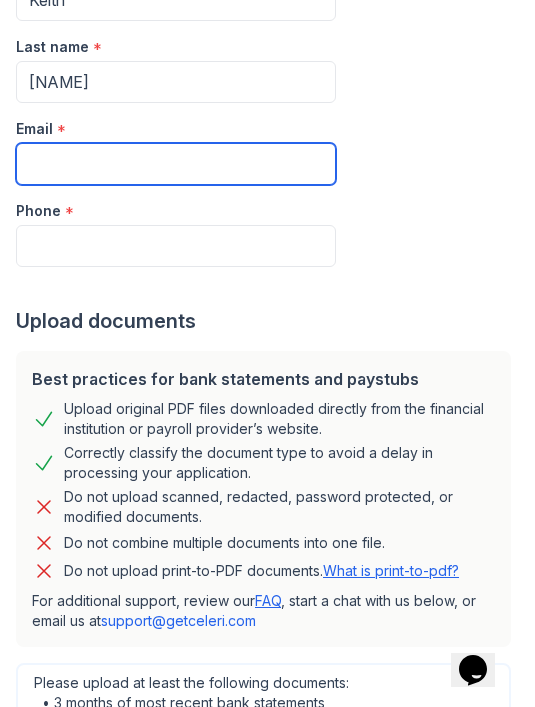 click on "Email" at bounding box center [176, 164] 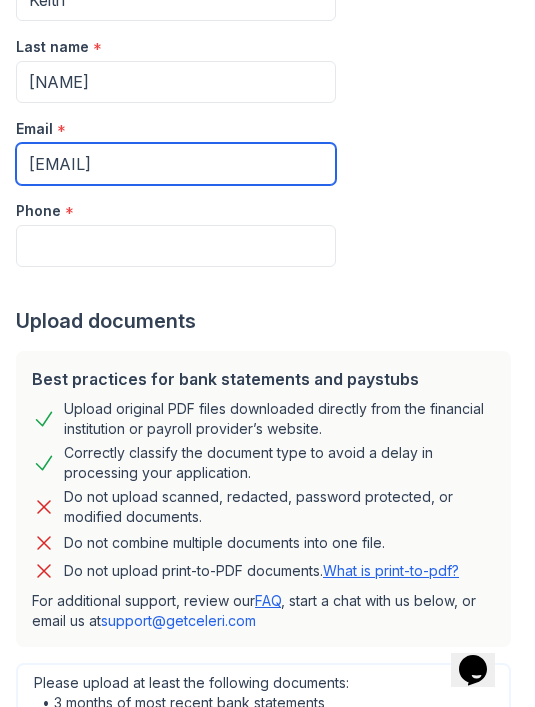 type on "[USERNAME]@[DOMAIN].com" 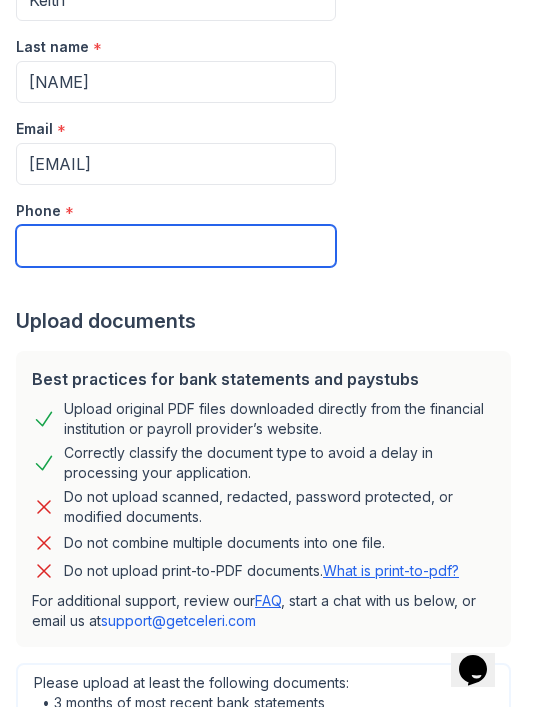 click on "Phone" at bounding box center [176, 246] 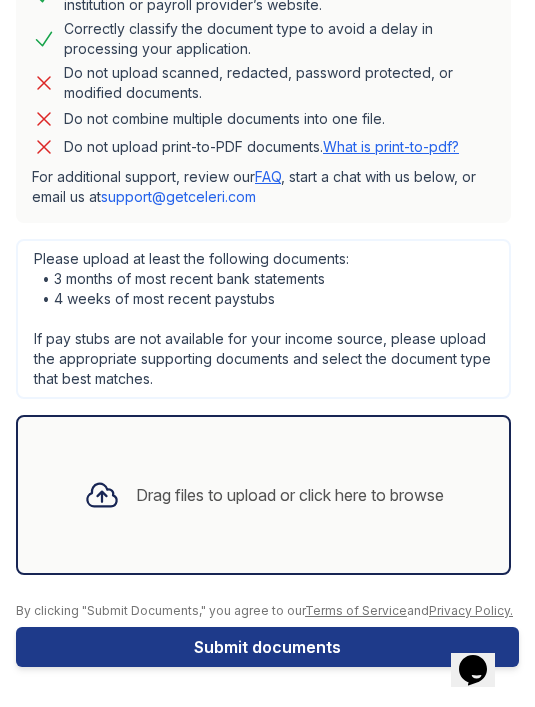 scroll, scrollTop: 971, scrollLeft: 0, axis: vertical 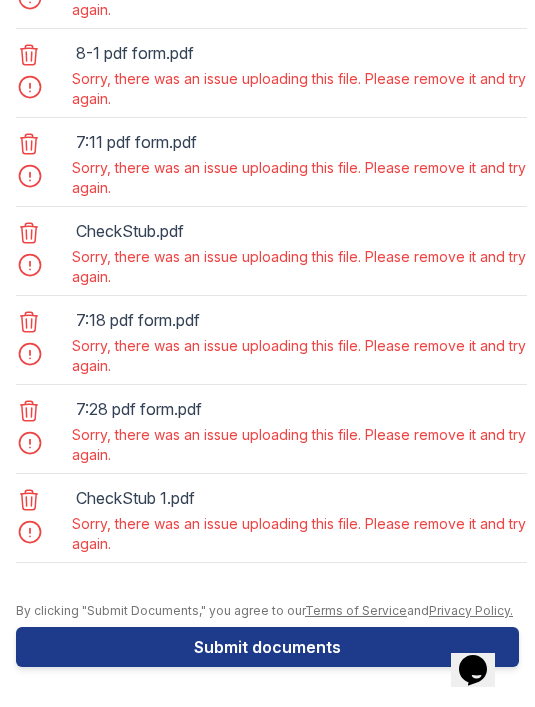 click 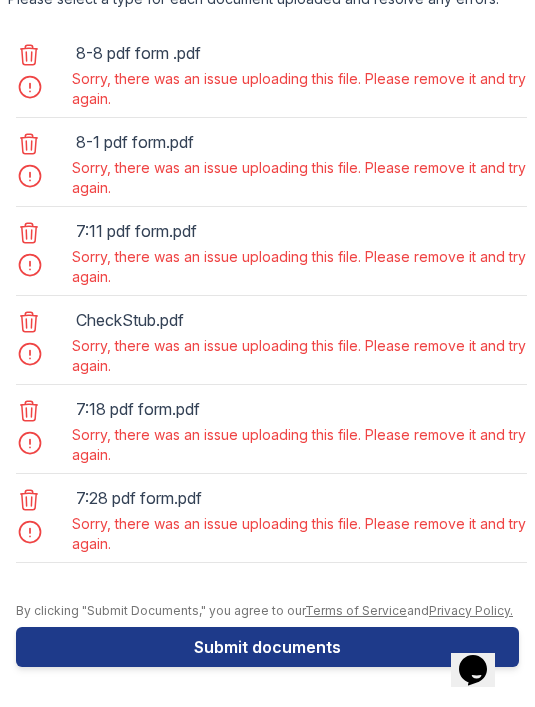 click 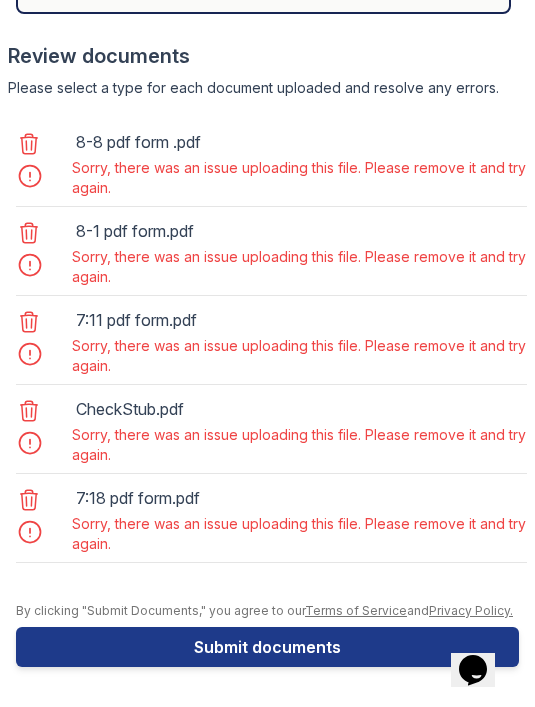 click 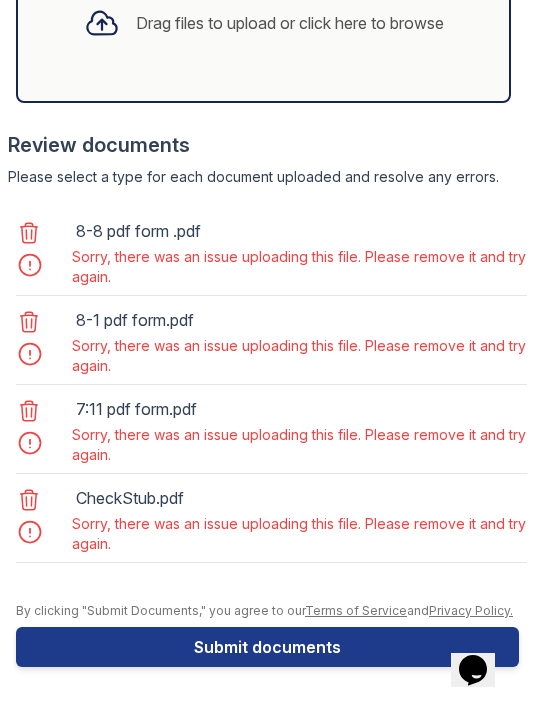 click 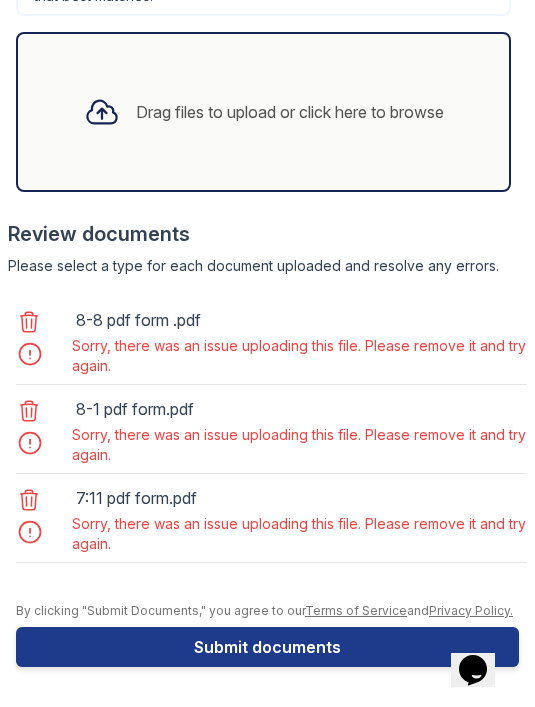 click 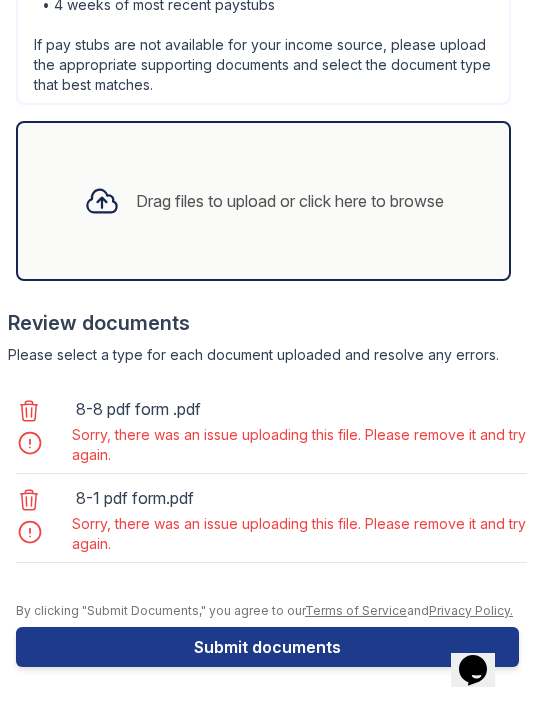 click 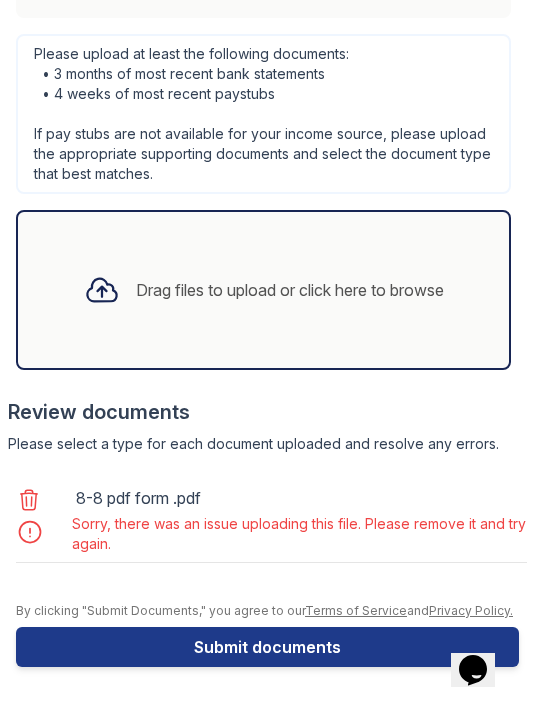 click at bounding box center [30, 504] 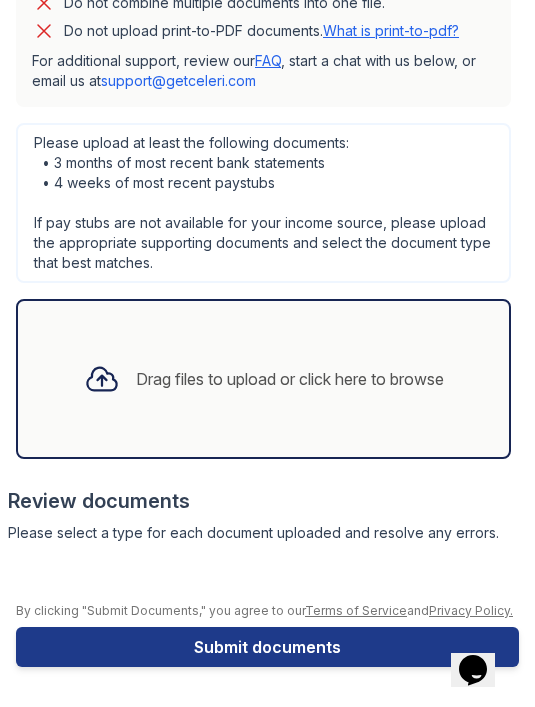 click on "Drag files to upload or click here to browse" at bounding box center [290, 379] 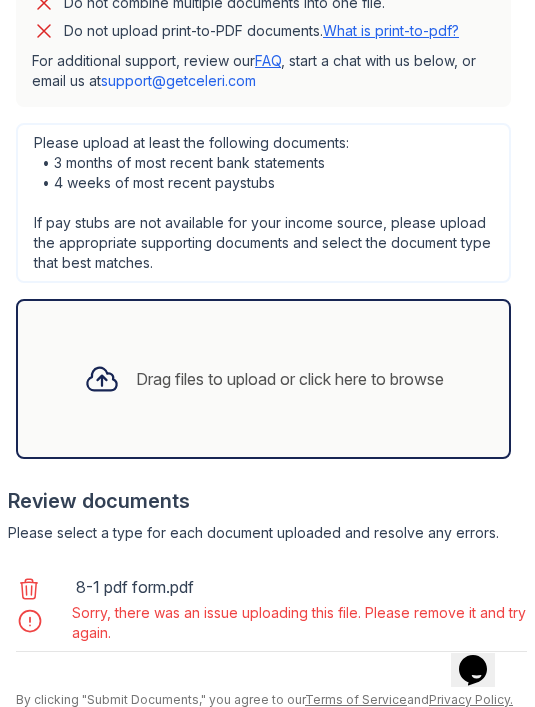 click 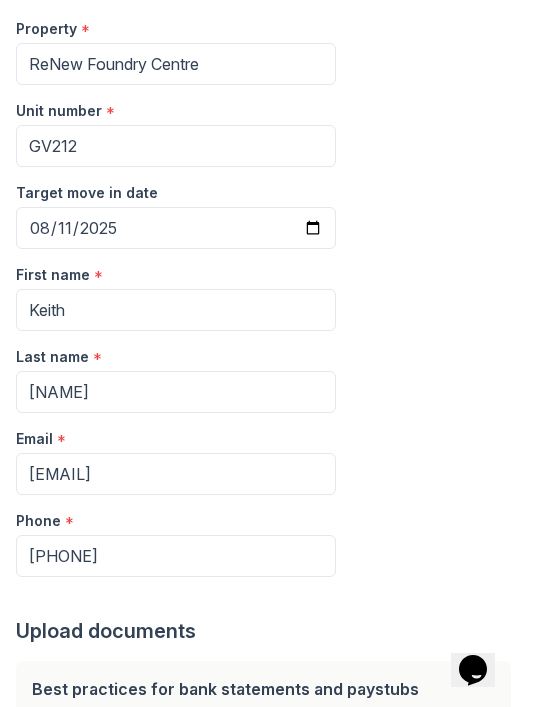 scroll, scrollTop: 182, scrollLeft: 0, axis: vertical 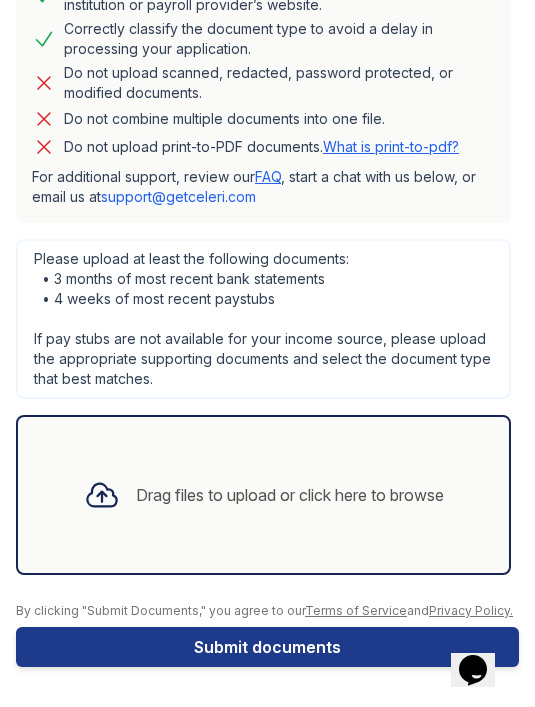 click on "Drag files to upload or click here to browse" at bounding box center [264, 495] 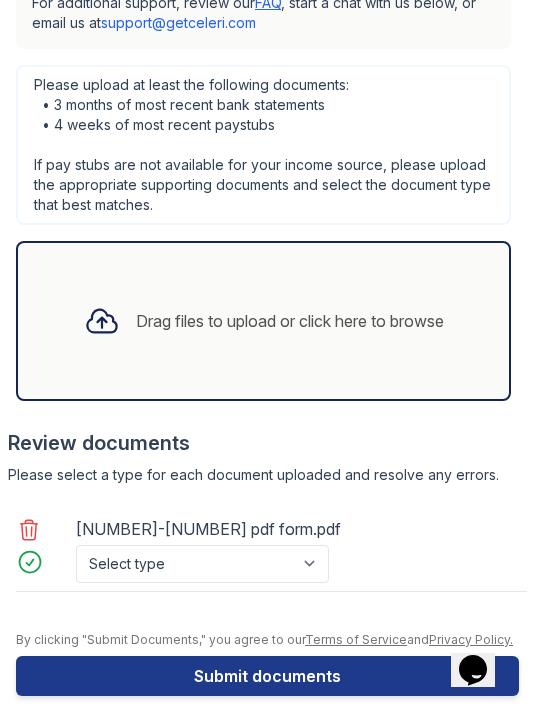 scroll, scrollTop: 135, scrollLeft: 0, axis: vertical 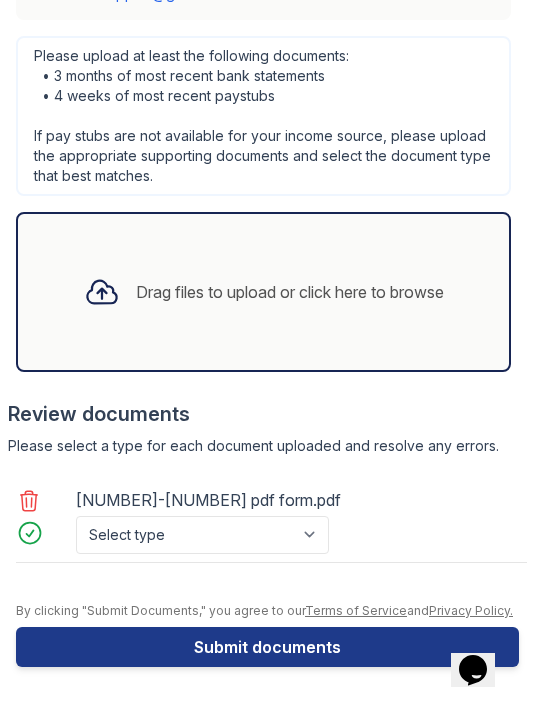 click 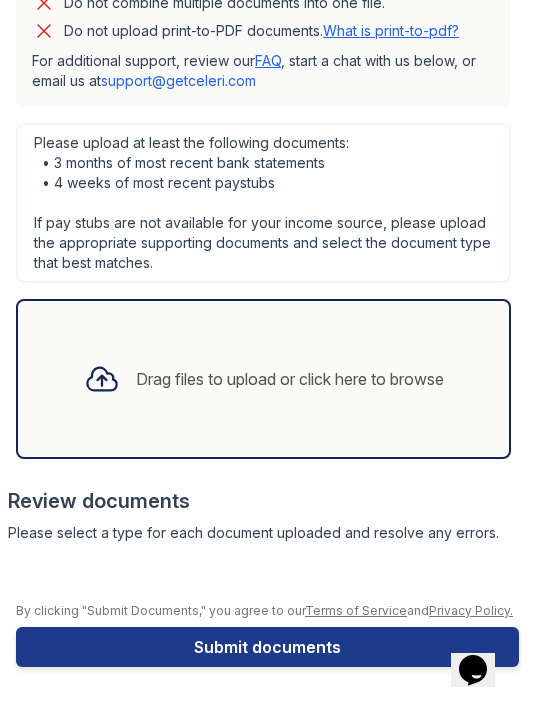click on "Drag files to upload or click here to browse" at bounding box center (264, 379) 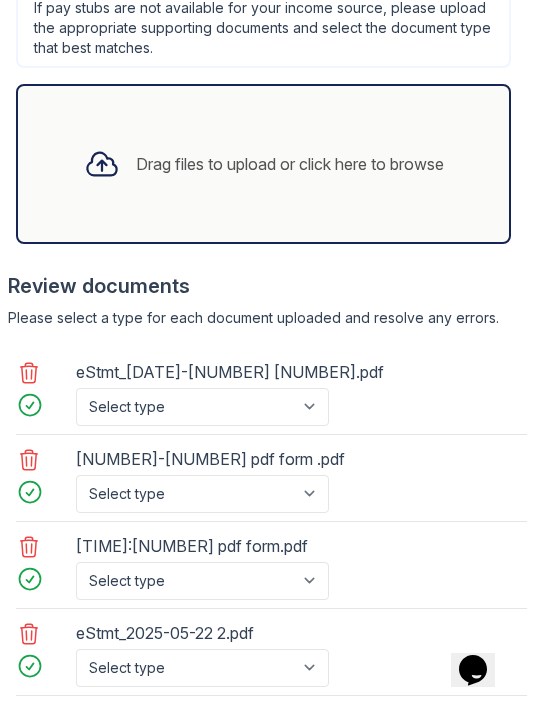 scroll, scrollTop: 1249, scrollLeft: 0, axis: vertical 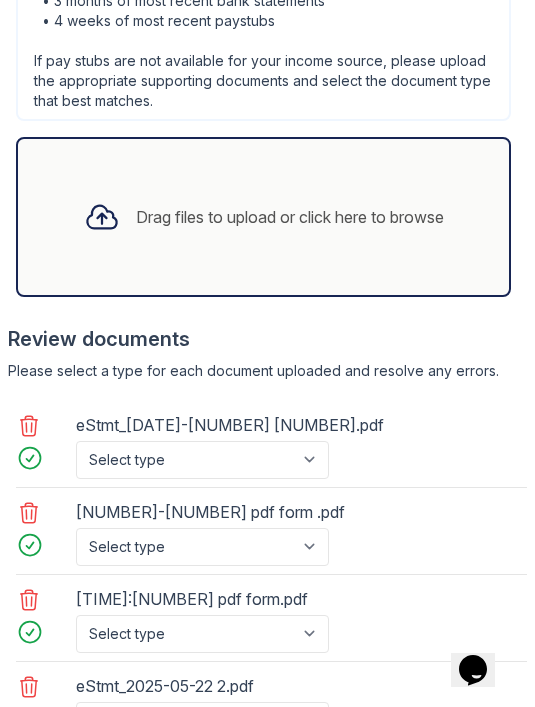 click on "Drag files to upload or click here to browse" at bounding box center [264, 217] 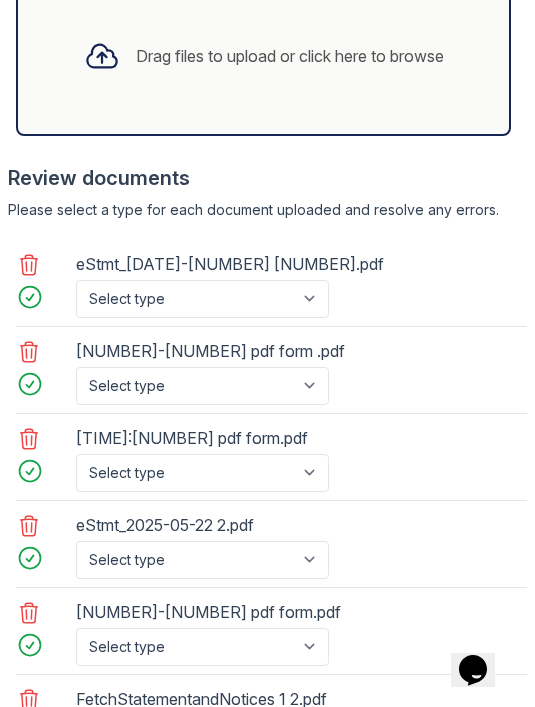 scroll, scrollTop: 1430, scrollLeft: 0, axis: vertical 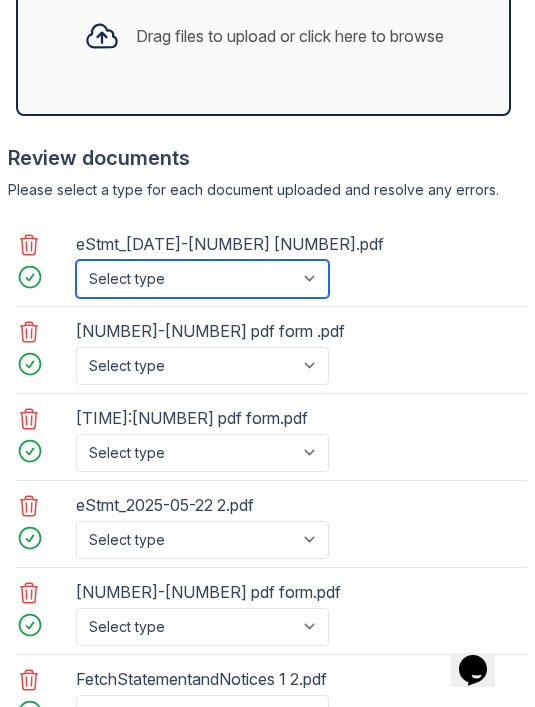 click on "Select type
Paystub
Bank Statement
Offer Letter
Tax Documents
Benefit Award Letter
Investment Account Statement
Other" at bounding box center [202, 279] 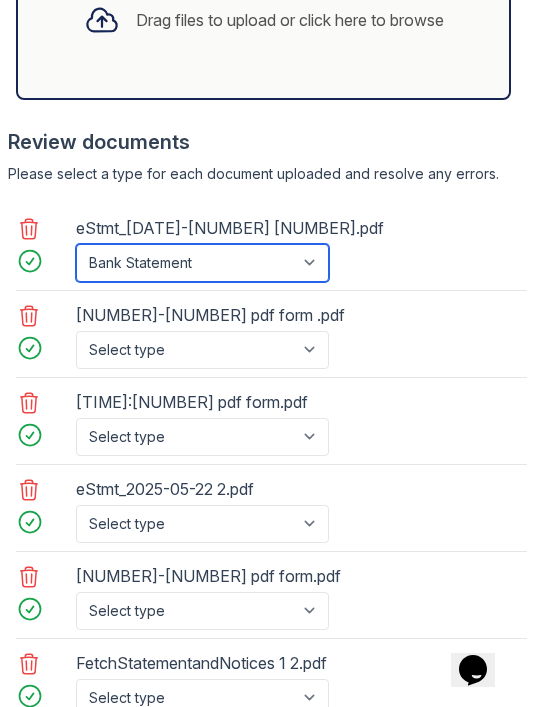 scroll, scrollTop: 1451, scrollLeft: 0, axis: vertical 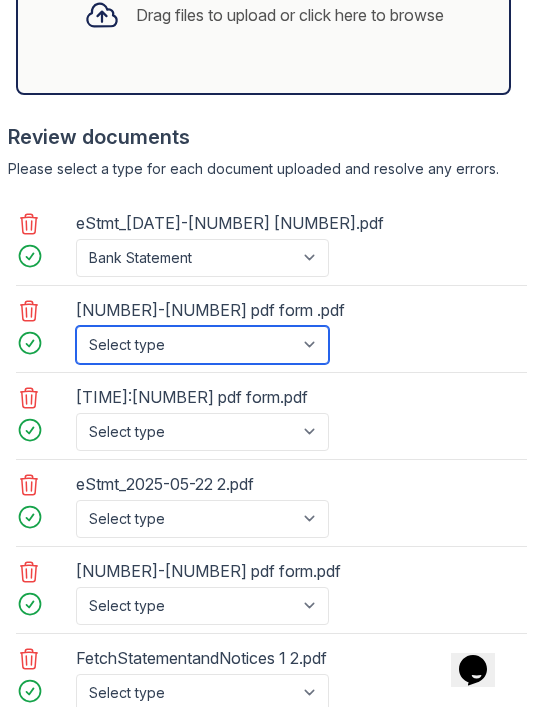 click on "Select type
Paystub
Bank Statement
Offer Letter
Tax Documents
Benefit Award Letter
Investment Account Statement
Other" at bounding box center [202, 345] 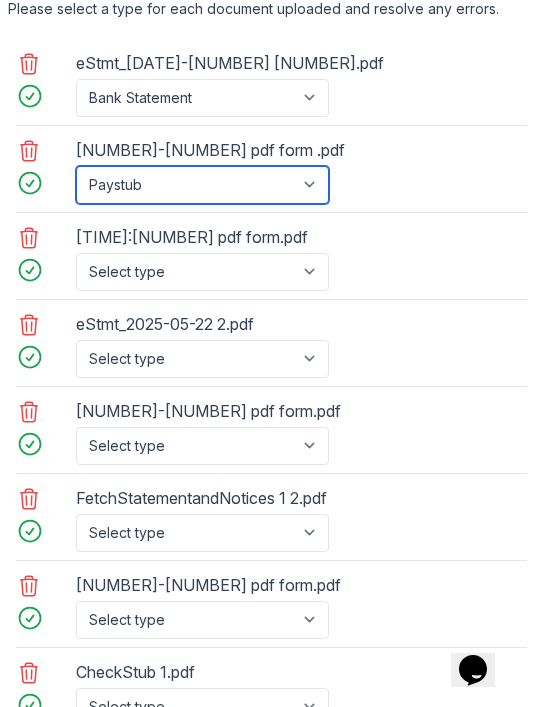 scroll, scrollTop: 1617, scrollLeft: 0, axis: vertical 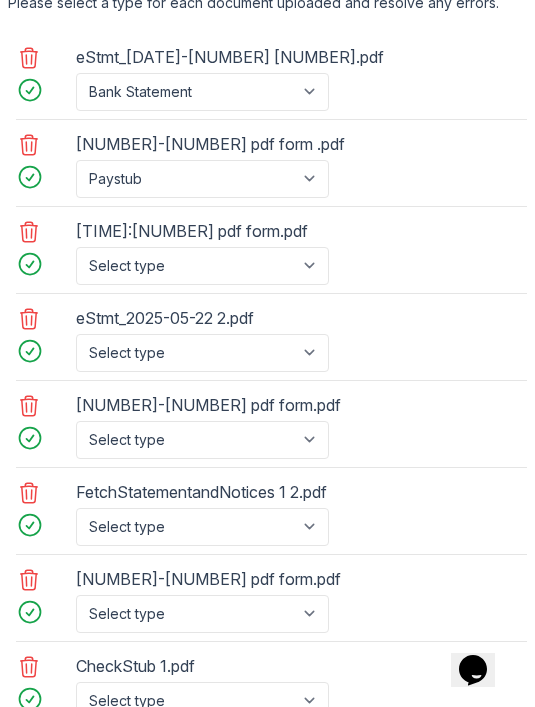 click on "[TIME]:[NUMBER] pdf form.pdf" at bounding box center [204, 231] 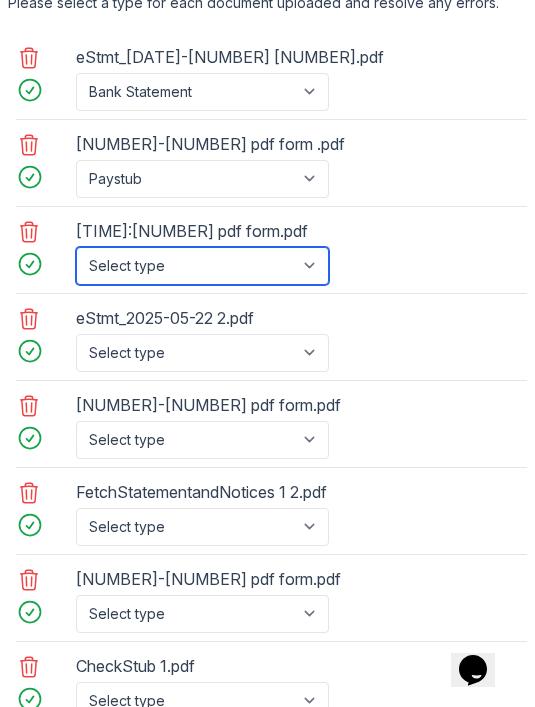 click on "Select type
Paystub
Bank Statement
Offer Letter
Tax Documents
Benefit Award Letter
Investment Account Statement
Other" at bounding box center [202, 266] 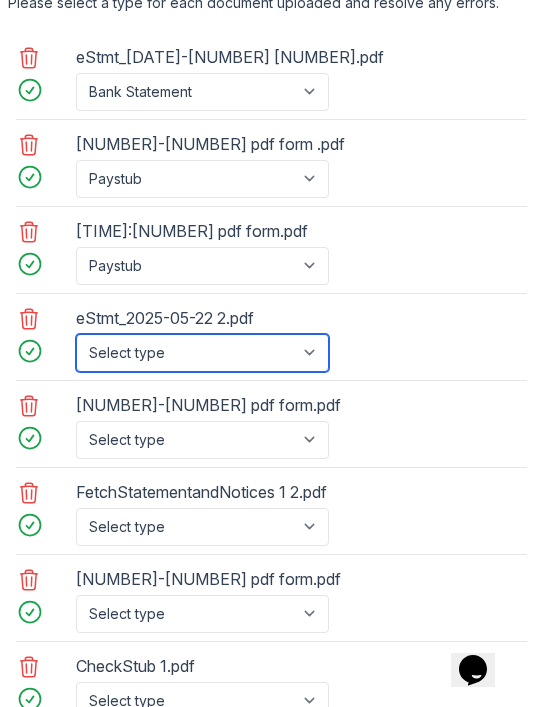 click on "Select type
Paystub
Bank Statement
Offer Letter
Tax Documents
Benefit Award Letter
Investment Account Statement
Other" at bounding box center (202, 353) 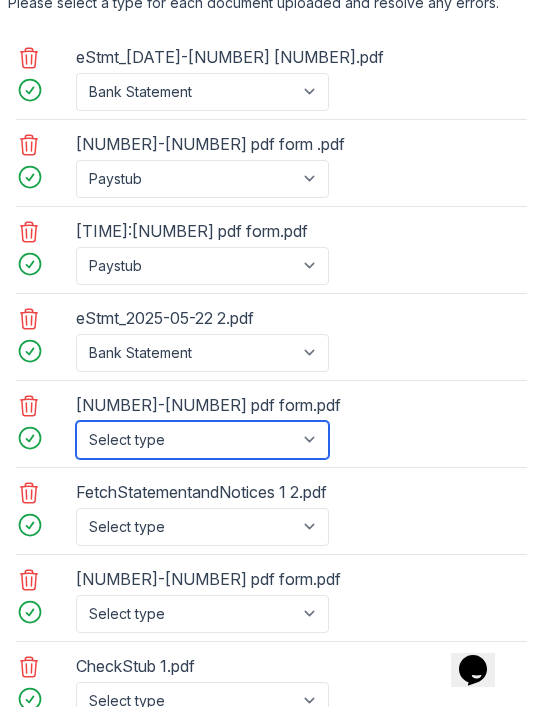 click on "Select type
Paystub
Bank Statement
Offer Letter
Tax Documents
Benefit Award Letter
Investment Account Statement
Other" at bounding box center (202, 440) 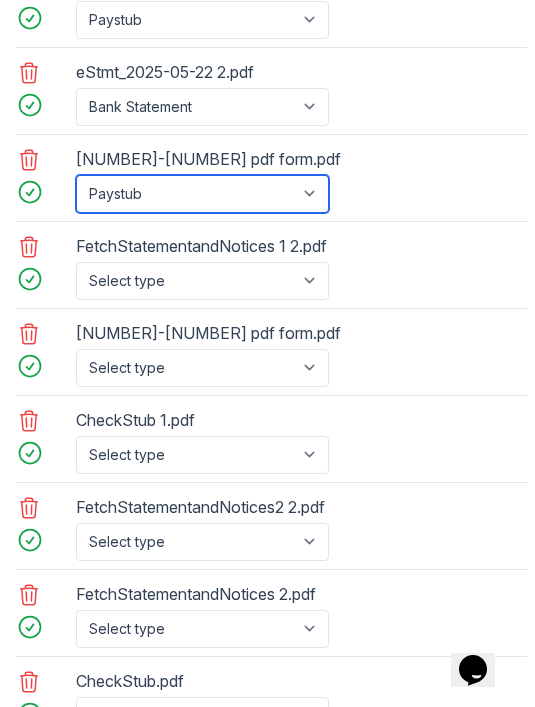 scroll, scrollTop: 1871, scrollLeft: 0, axis: vertical 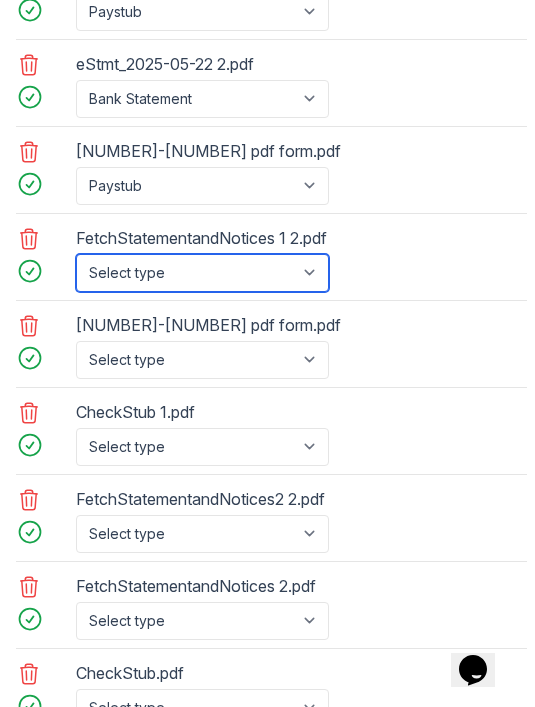 click on "Select type
Paystub
Bank Statement
Offer Letter
Tax Documents
Benefit Award Letter
Investment Account Statement
Other" at bounding box center (202, 273) 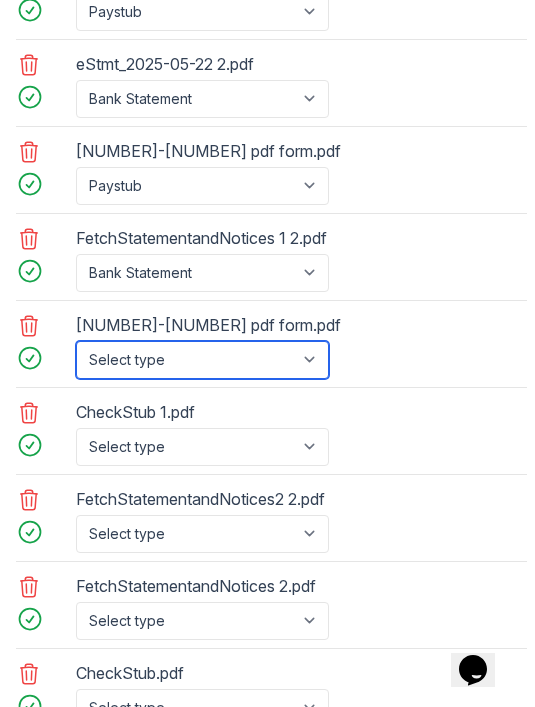 click on "Select type
Paystub
Bank Statement
Offer Letter
Tax Documents
Benefit Award Letter
Investment Account Statement
Other" at bounding box center [202, 360] 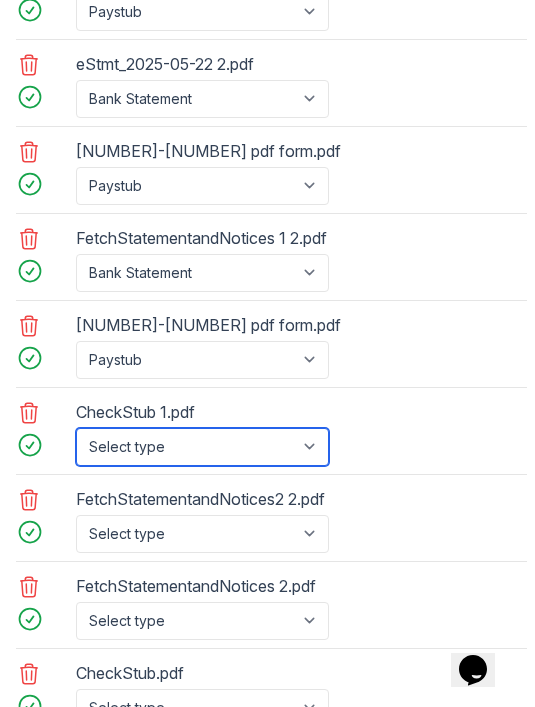 click on "Select type
Paystub
Bank Statement
Offer Letter
Tax Documents
Benefit Award Letter
Investment Account Statement
Other" at bounding box center (202, 447) 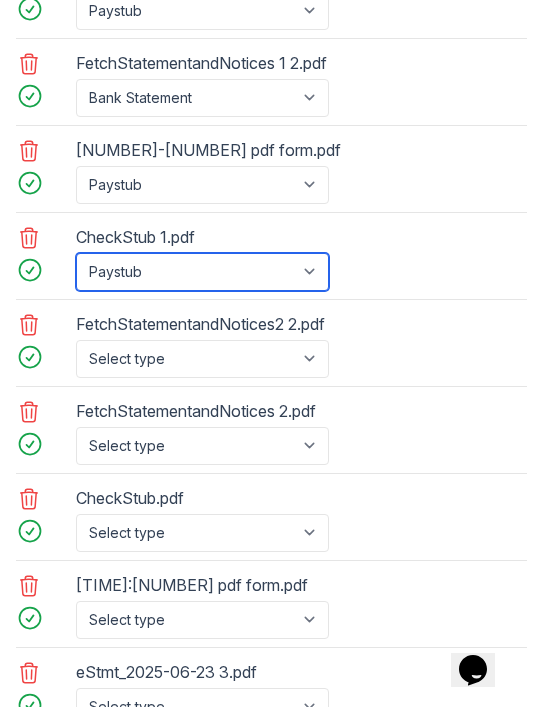 scroll, scrollTop: 2047, scrollLeft: 0, axis: vertical 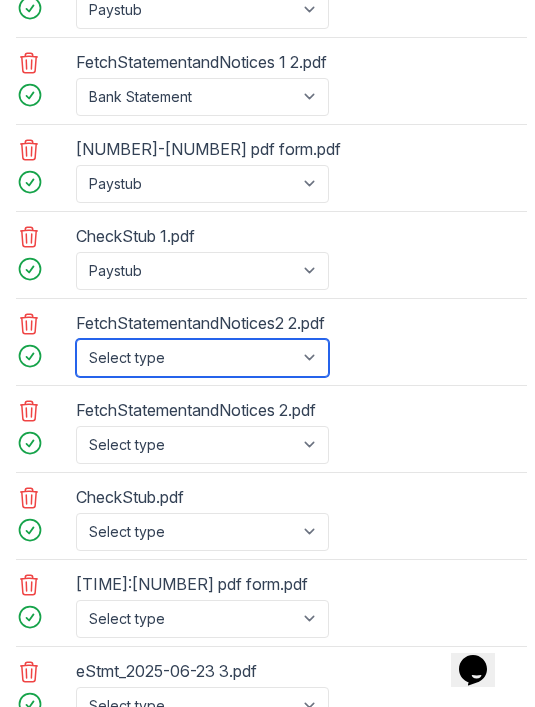 click on "Select type
Paystub
Bank Statement
Offer Letter
Tax Documents
Benefit Award Letter
Investment Account Statement
Other" at bounding box center [202, 358] 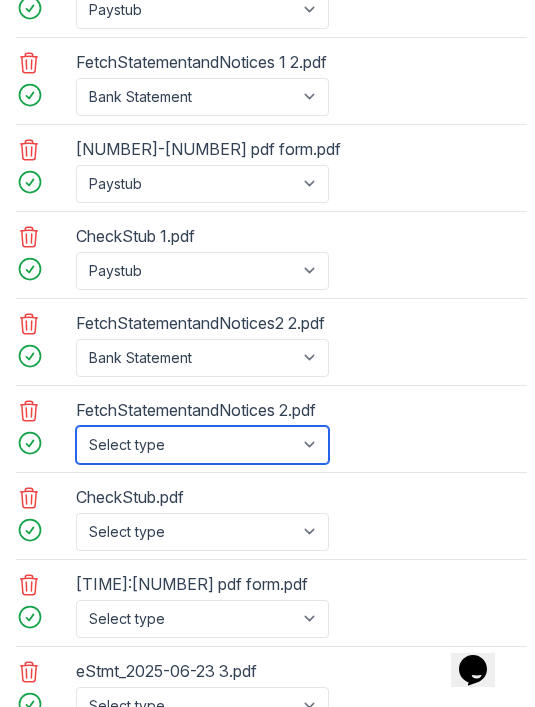 click on "Select type
Paystub
Bank Statement
Offer Letter
Tax Documents
Benefit Award Letter
Investment Account Statement
Other" at bounding box center [202, 445] 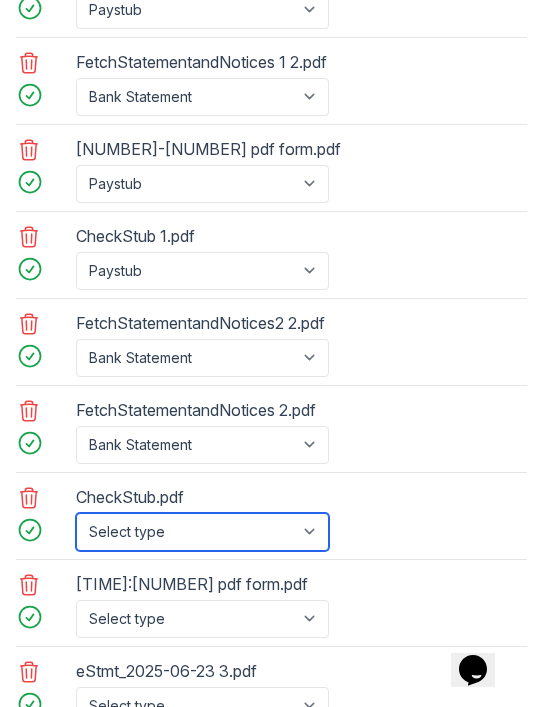 click on "Select type
Paystub
Bank Statement
Offer Letter
Tax Documents
Benefit Award Letter
Investment Account Statement
Other" at bounding box center [202, 532] 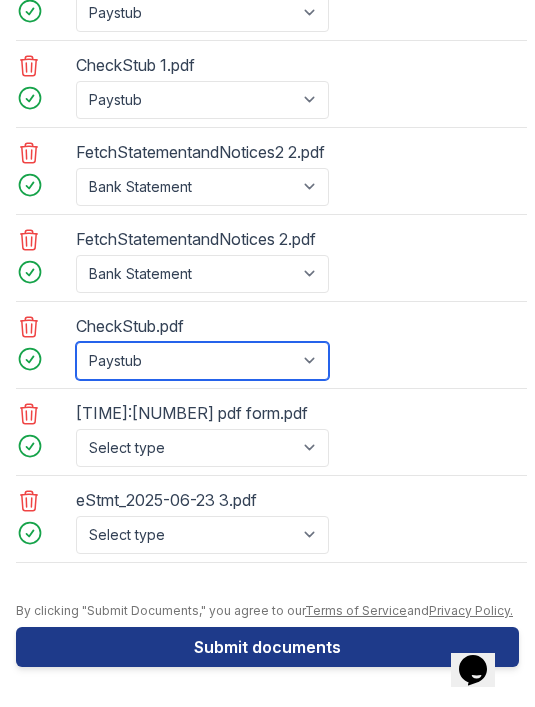 scroll, scrollTop: 2218, scrollLeft: 0, axis: vertical 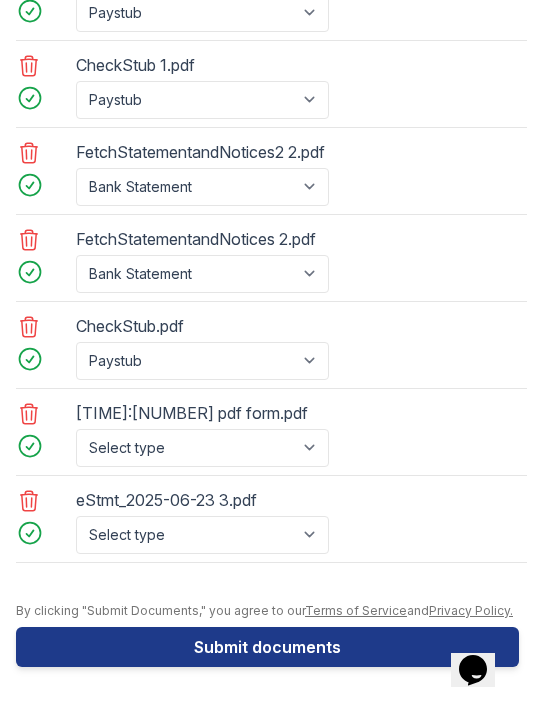 click on "[TIME]:[NUMBER] pdf form.pdf" at bounding box center (204, 413) 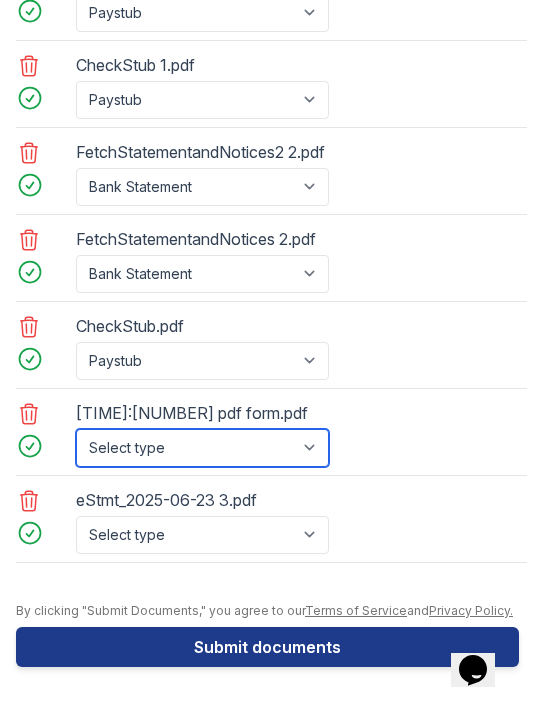 click on "Select type
Paystub
Bank Statement
Offer Letter
Tax Documents
Benefit Award Letter
Investment Account Statement
Other" at bounding box center [202, 448] 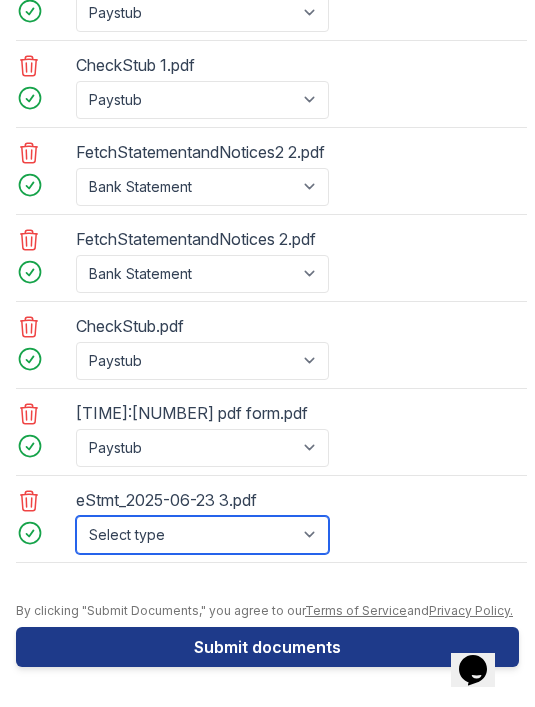 click on "Select type
Paystub
Bank Statement
Offer Letter
Tax Documents
Benefit Award Letter
Investment Account Statement
Other" at bounding box center [202, 535] 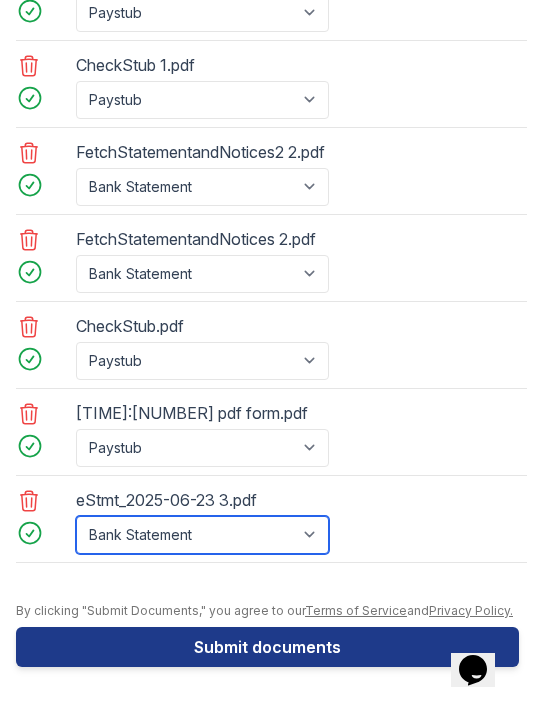 scroll, scrollTop: 2218, scrollLeft: 0, axis: vertical 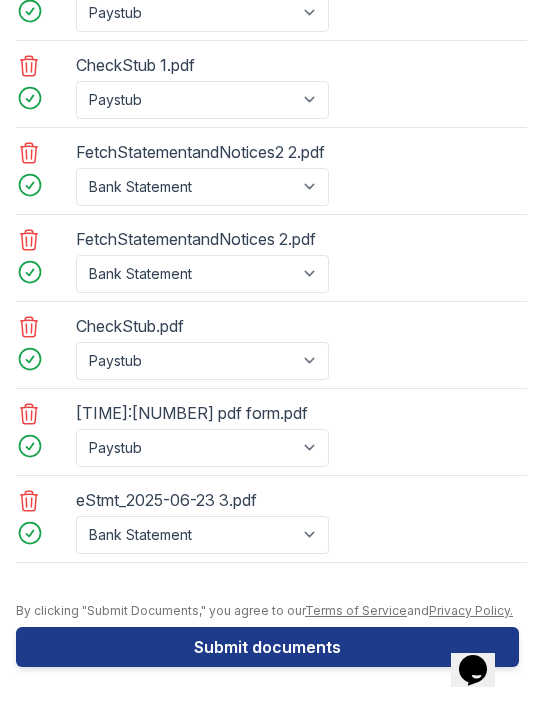 click on "Submit documents" at bounding box center (267, 647) 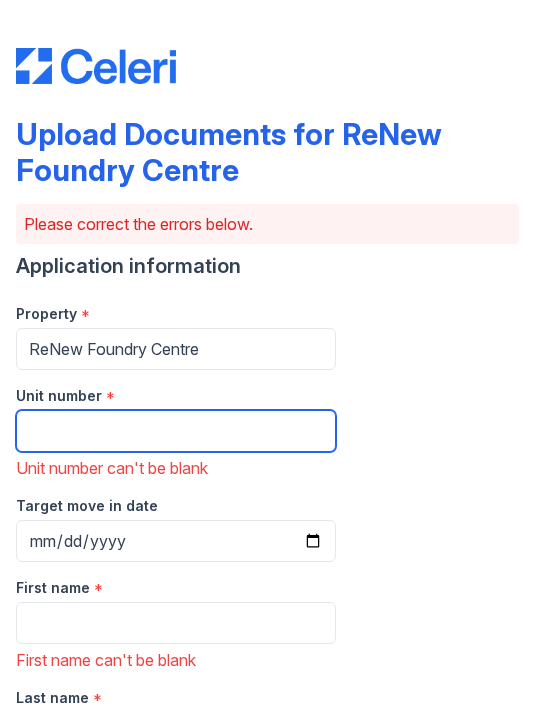 click on "Unit number" at bounding box center (176, 431) 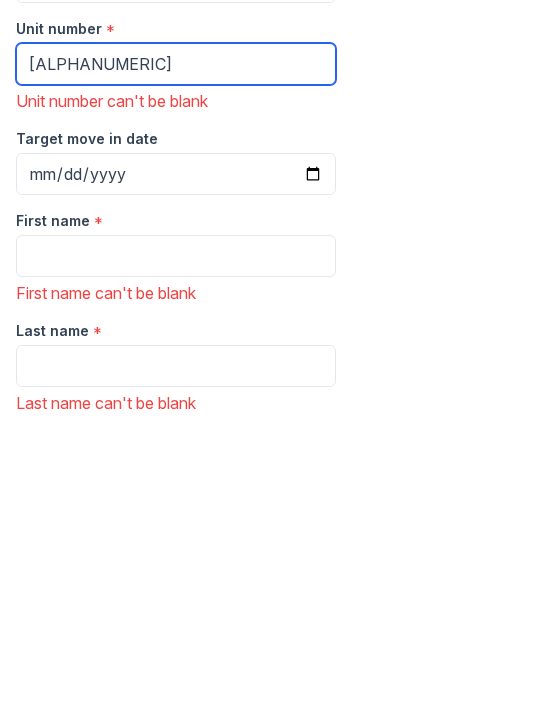 scroll, scrollTop: 87, scrollLeft: 0, axis: vertical 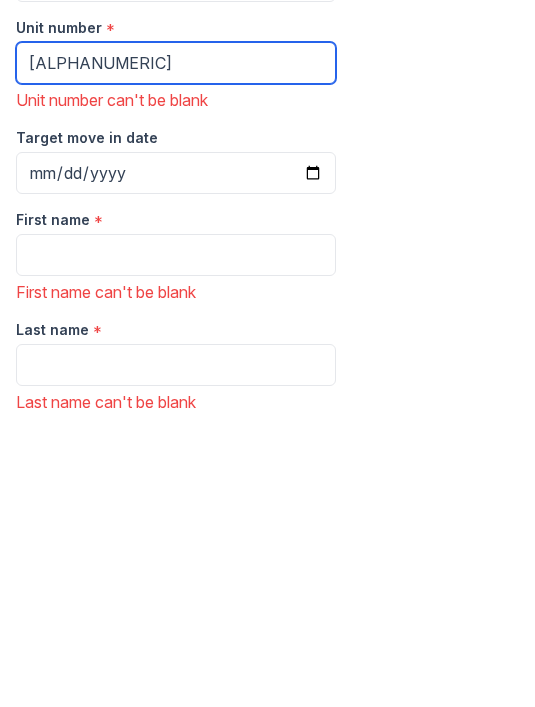 type on "[ALPHANUMERIC]" 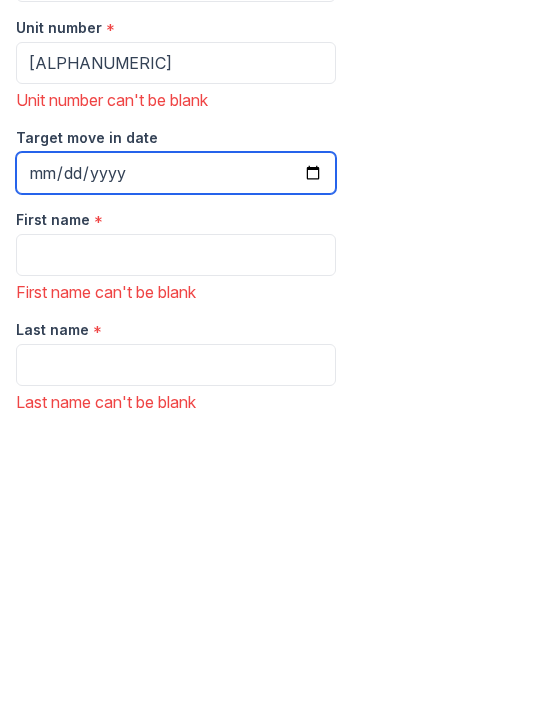 click on "Target move in date" at bounding box center [176, 454] 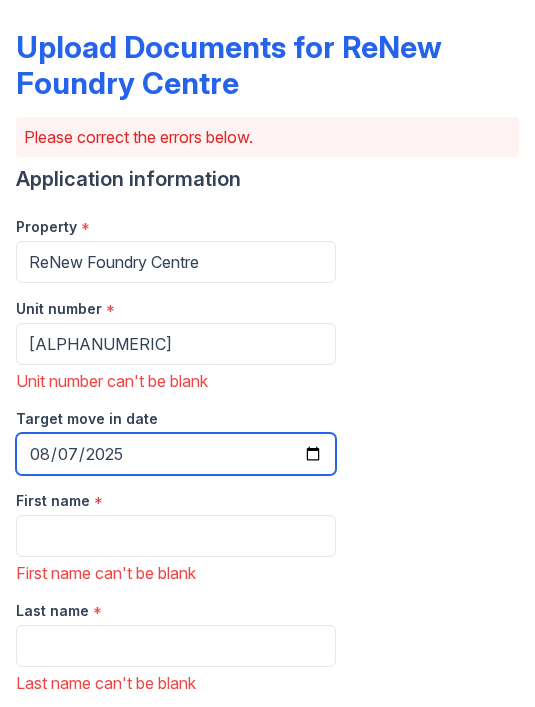 type on "[DATE]" 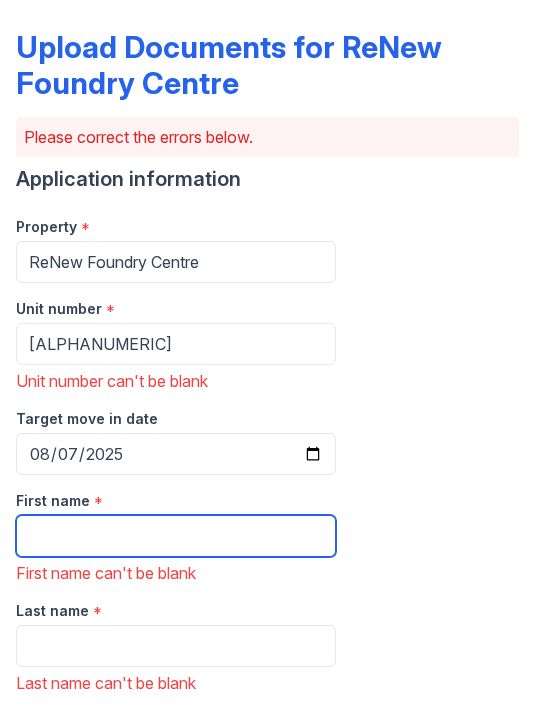 click on "First name" at bounding box center [176, 536] 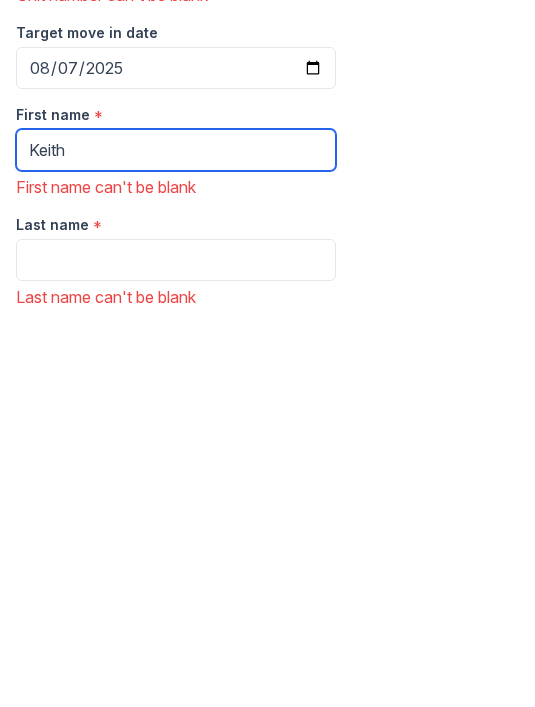 type on "Keith" 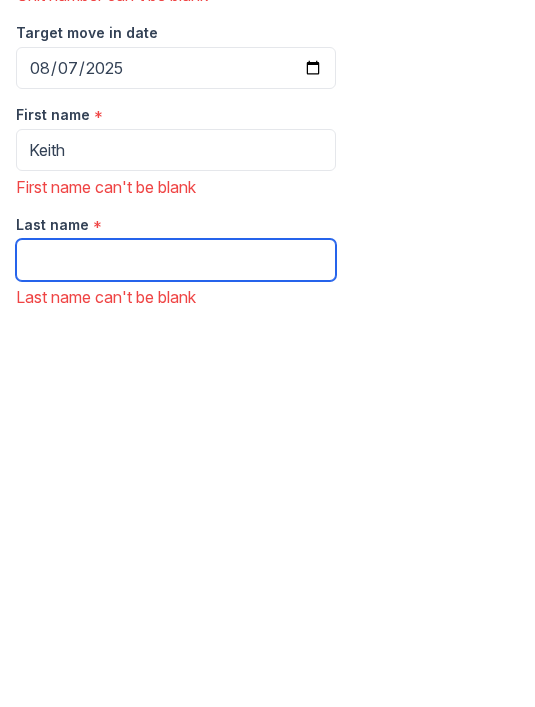 click on "Last name" at bounding box center [176, 646] 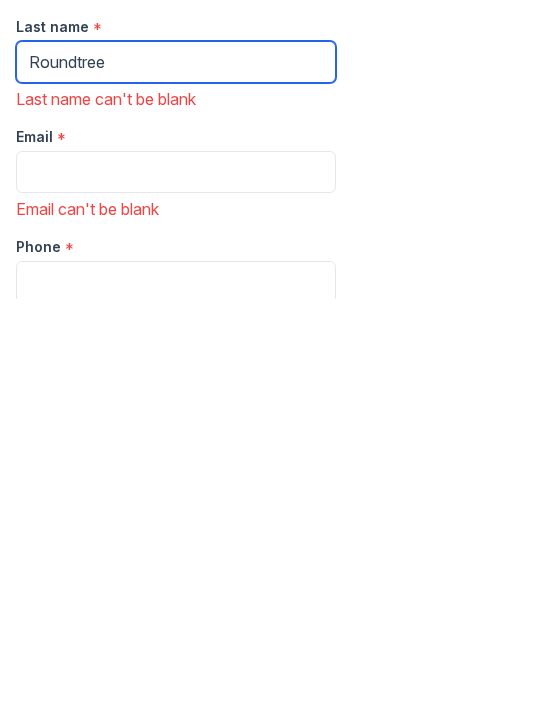 scroll, scrollTop: 296, scrollLeft: 0, axis: vertical 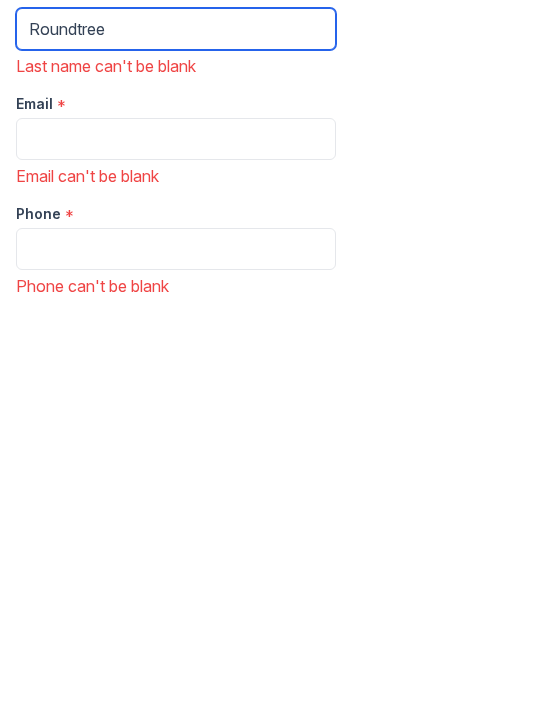 type on "Roundtree" 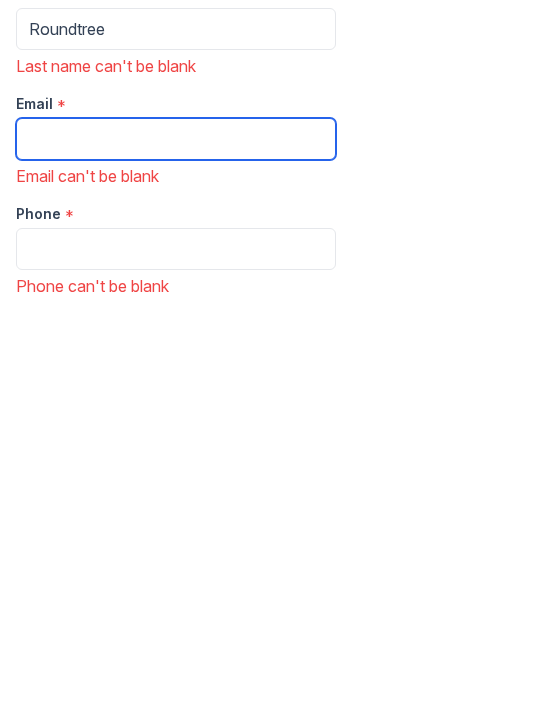 click on "Email" at bounding box center [176, 547] 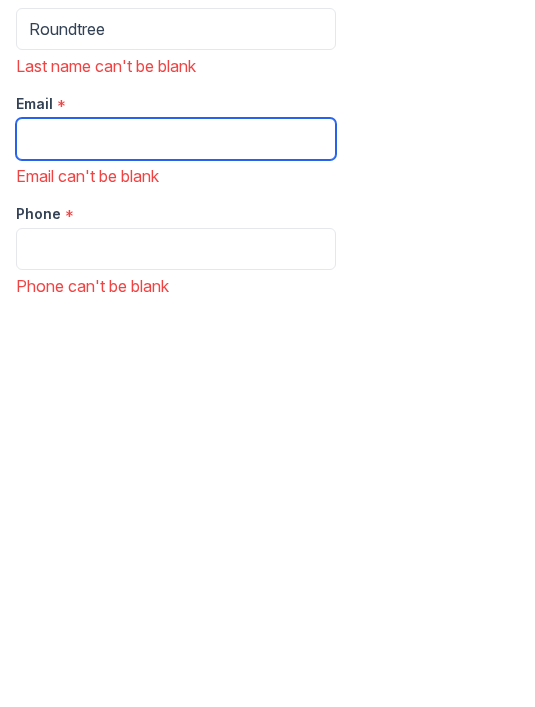 click on "Email" at bounding box center (176, 547) 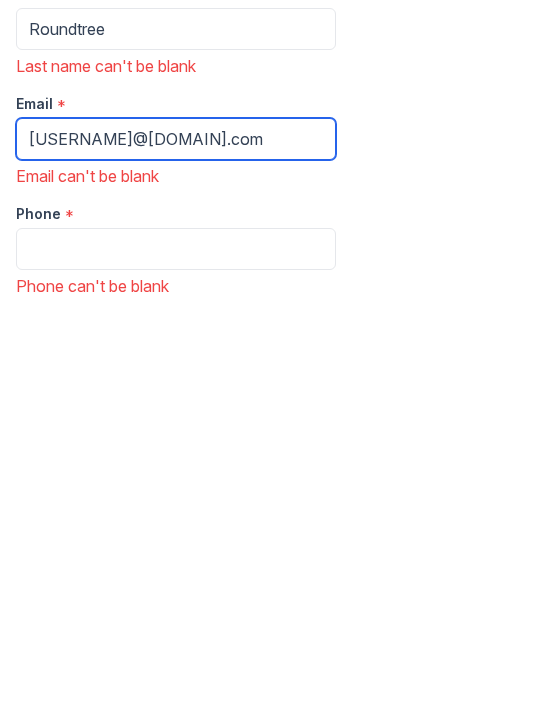type on "[USERNAME]@[DOMAIN].com" 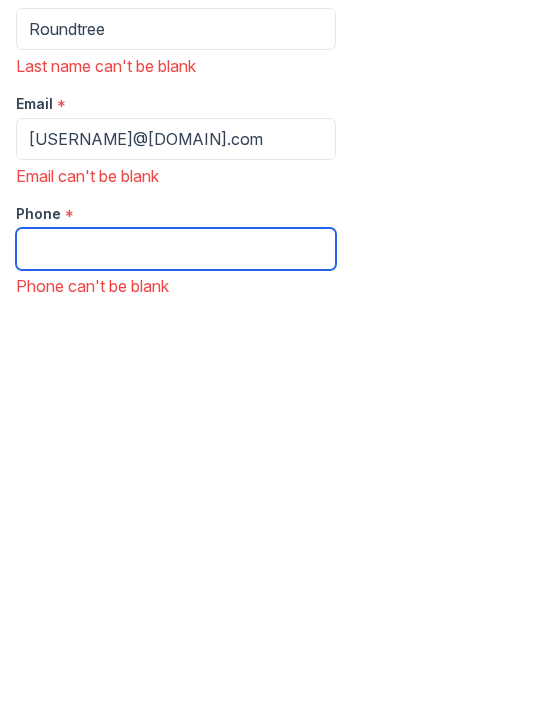 click on "Phone" at bounding box center (176, 657) 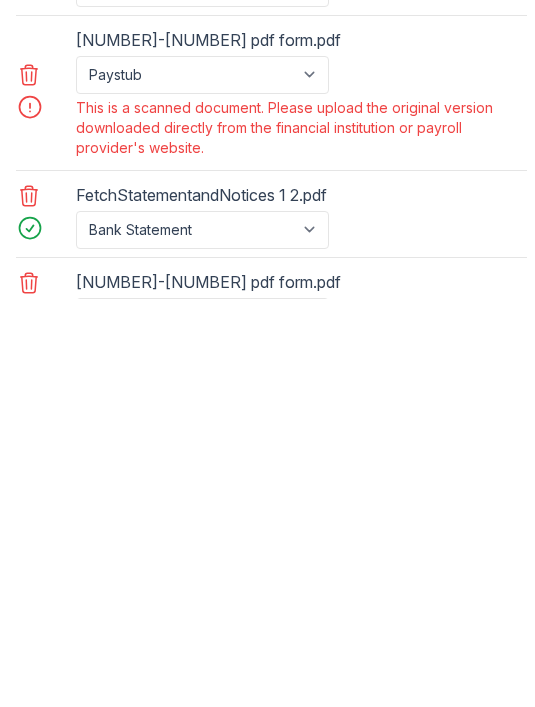 scroll, scrollTop: 1761, scrollLeft: 0, axis: vertical 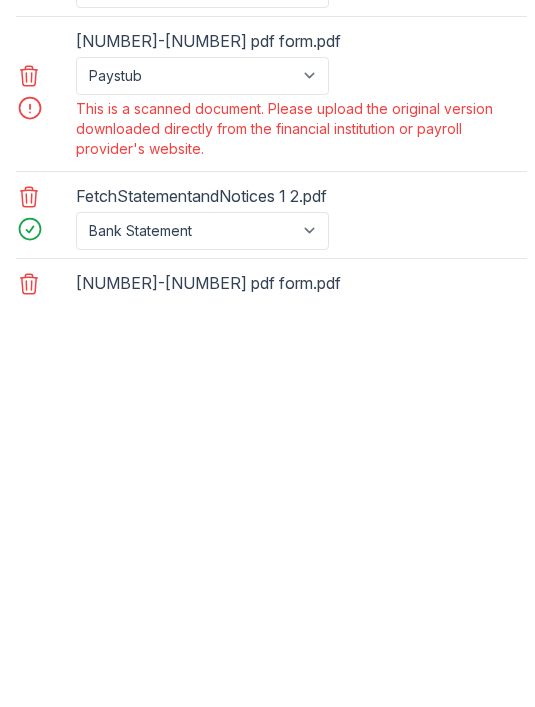type on "[PHONE]" 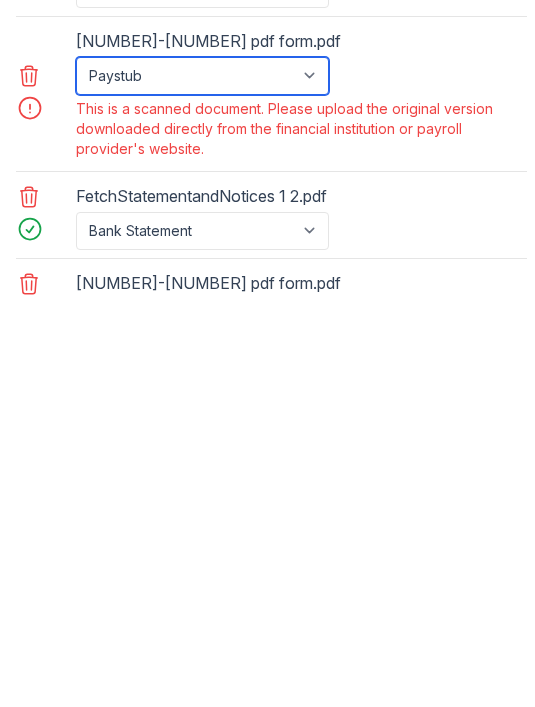click on "Paystub
Bank Statement
Offer Letter
Tax Documents
Benefit Award Letter
Investment Account Statement
Other" at bounding box center (202, 484) 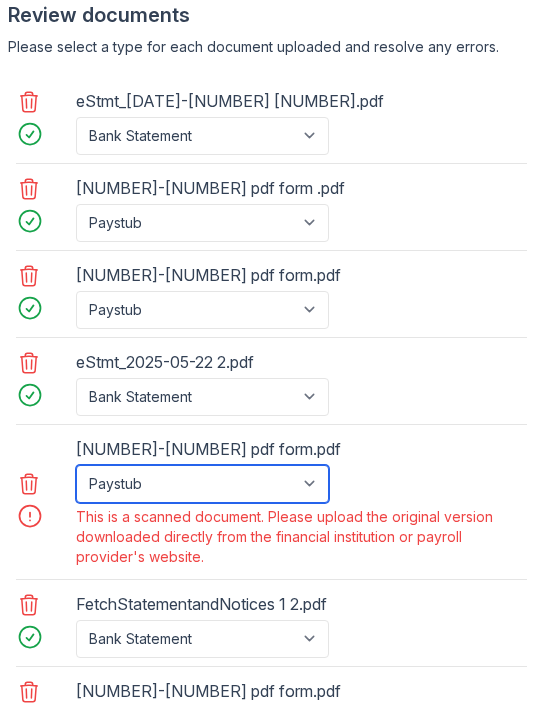 select on "other" 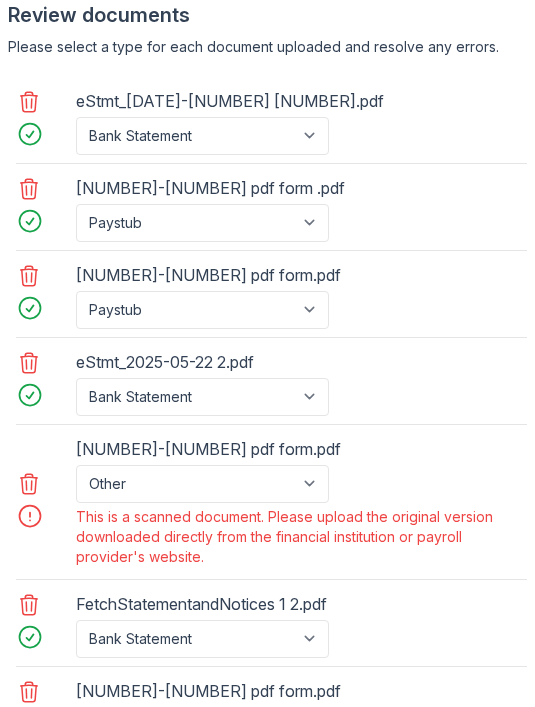 click on "[NUMBER]-[NUMBER] pdf form.pdf
Paystub
Bank Statement
Offer Letter
Tax Documents
Benefit Award Letter
Investment Account Statement
Other
This is a scanned document. Please upload the original version downloaded directly from the financial institution or payroll provider's website." at bounding box center [271, 502] 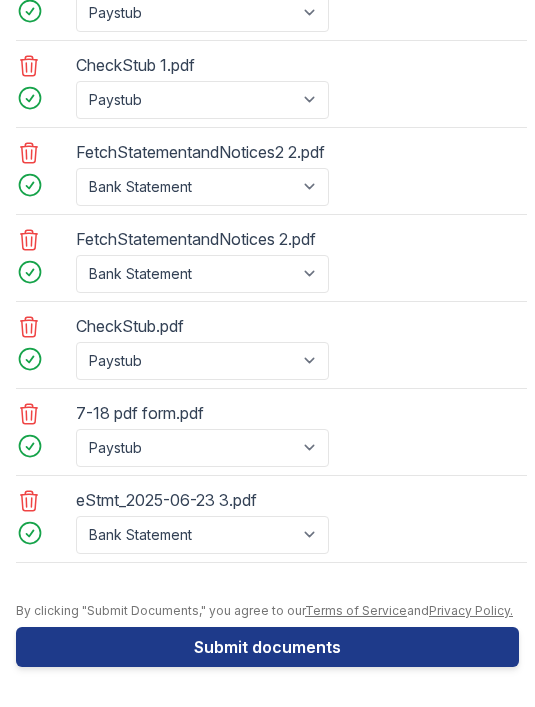 scroll, scrollTop: 2474, scrollLeft: 0, axis: vertical 